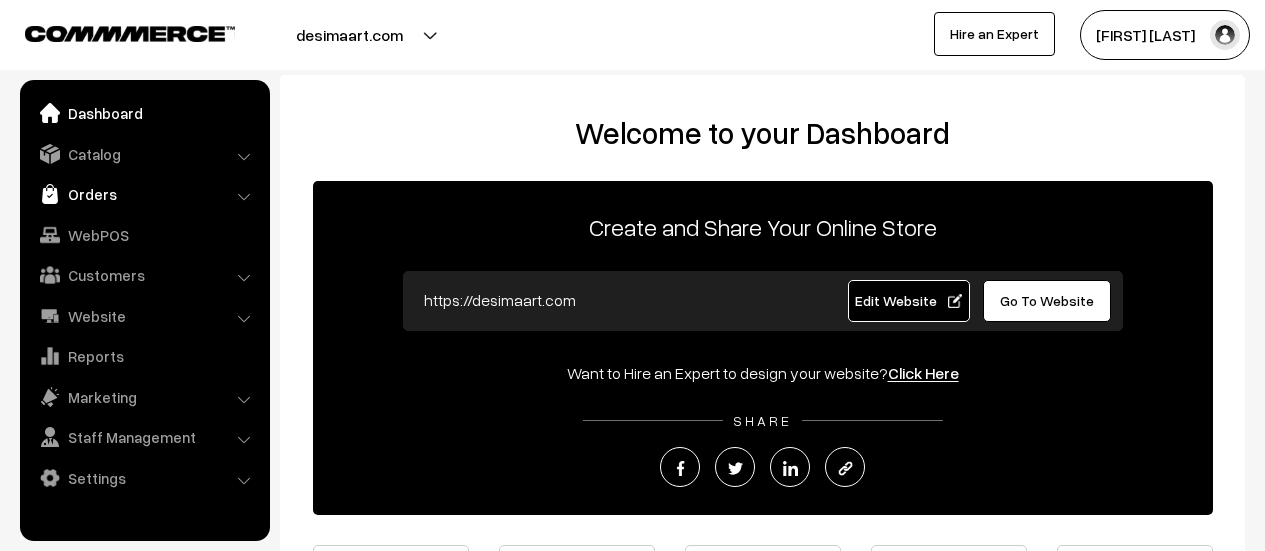 scroll, scrollTop: 0, scrollLeft: 0, axis: both 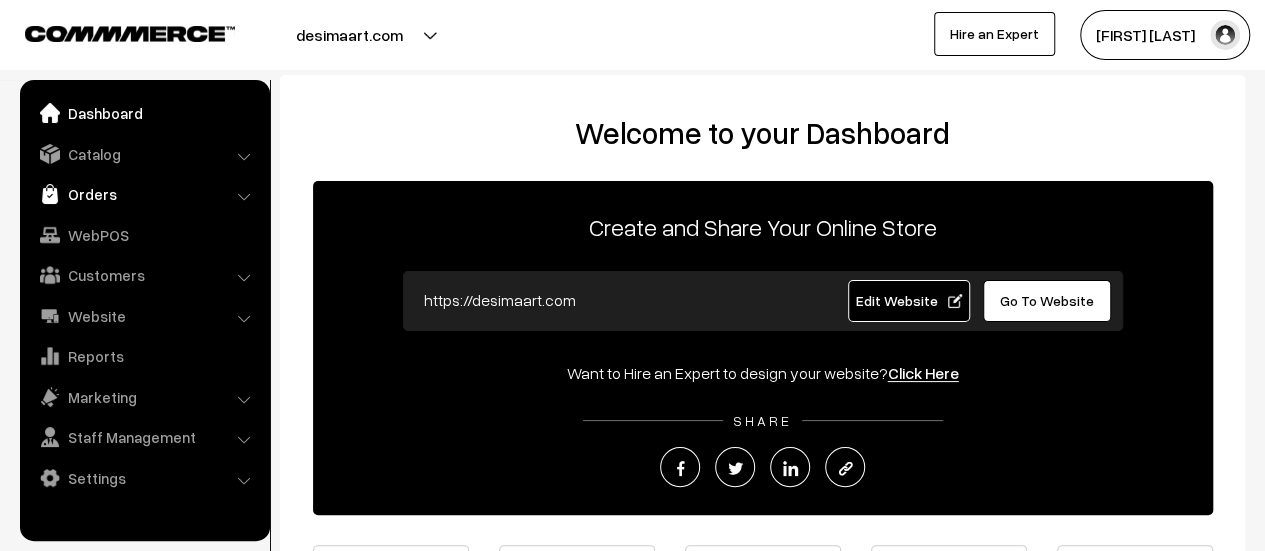 click on "Orders" at bounding box center [144, 194] 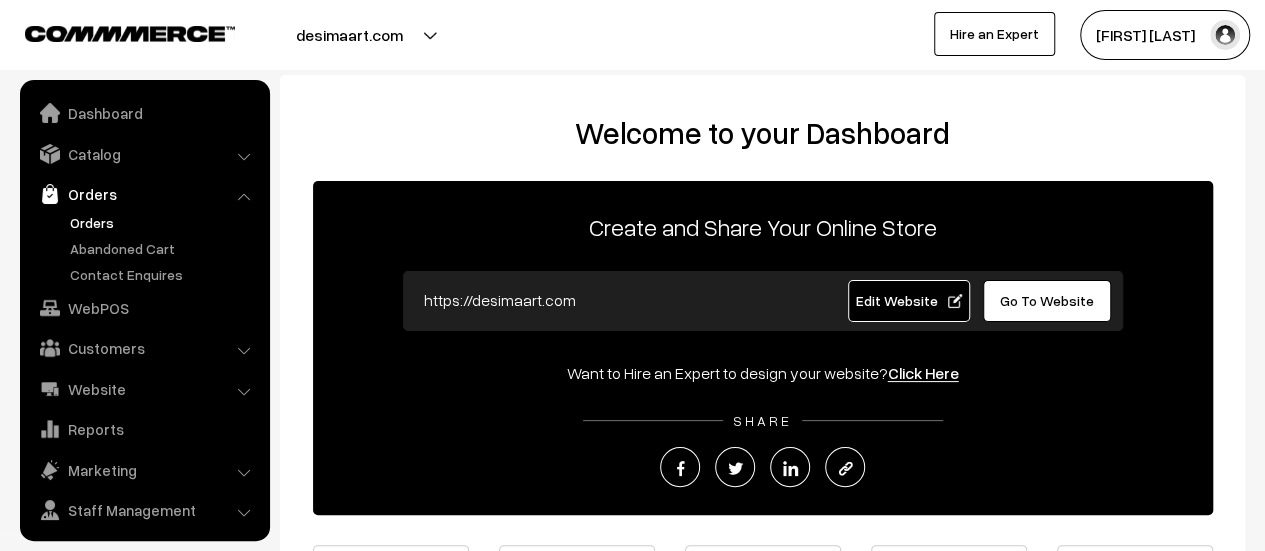 click on "Orders" at bounding box center [164, 222] 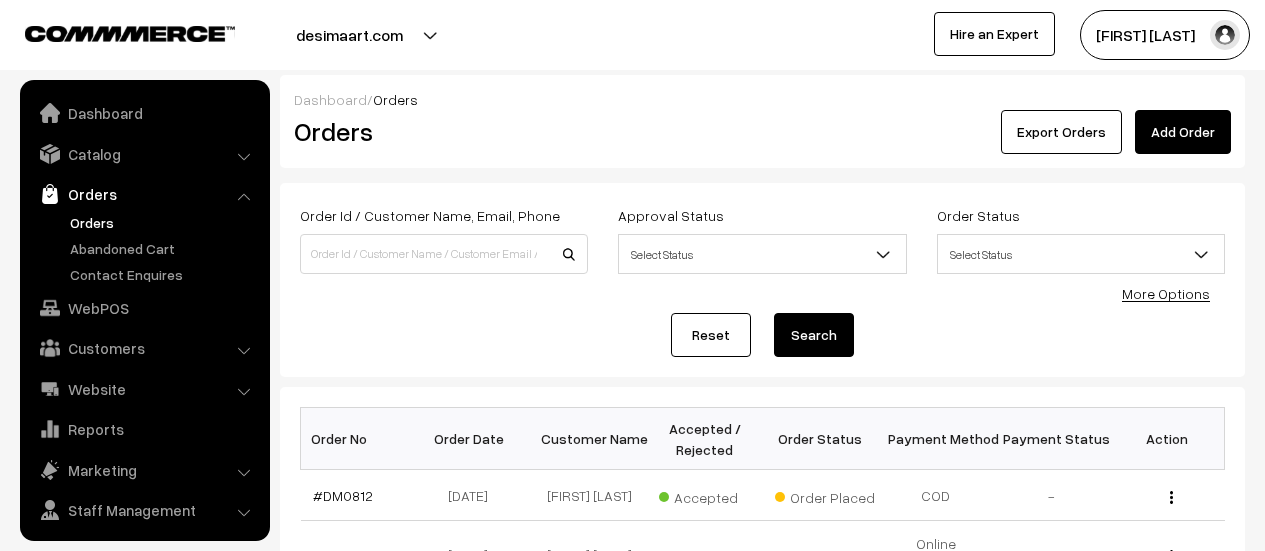 scroll, scrollTop: 0, scrollLeft: 0, axis: both 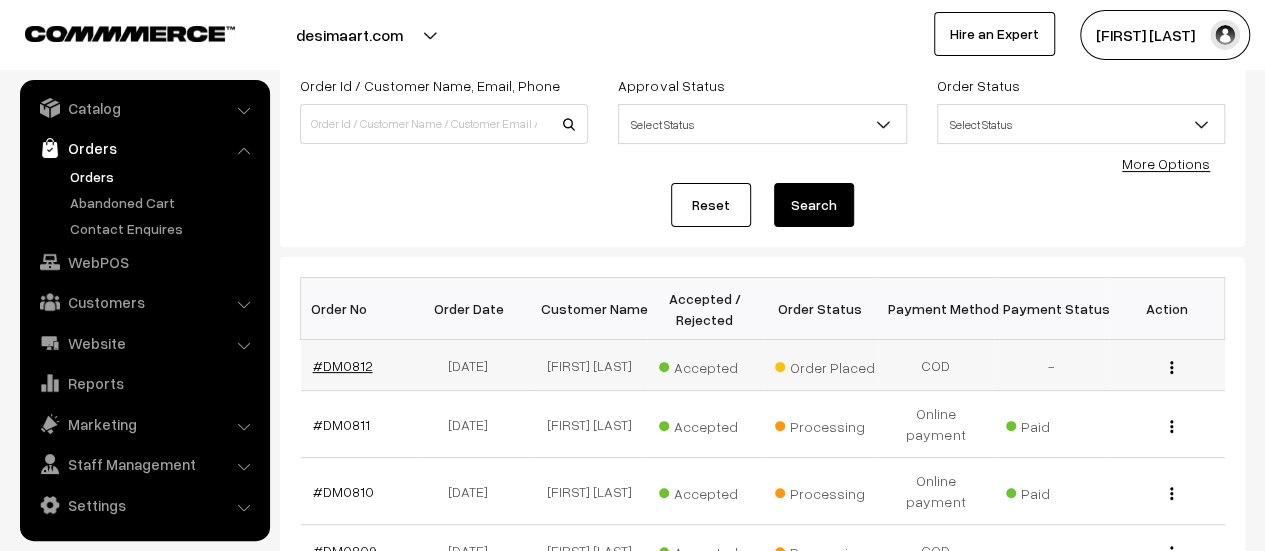 click on "#DM0812" at bounding box center [343, 365] 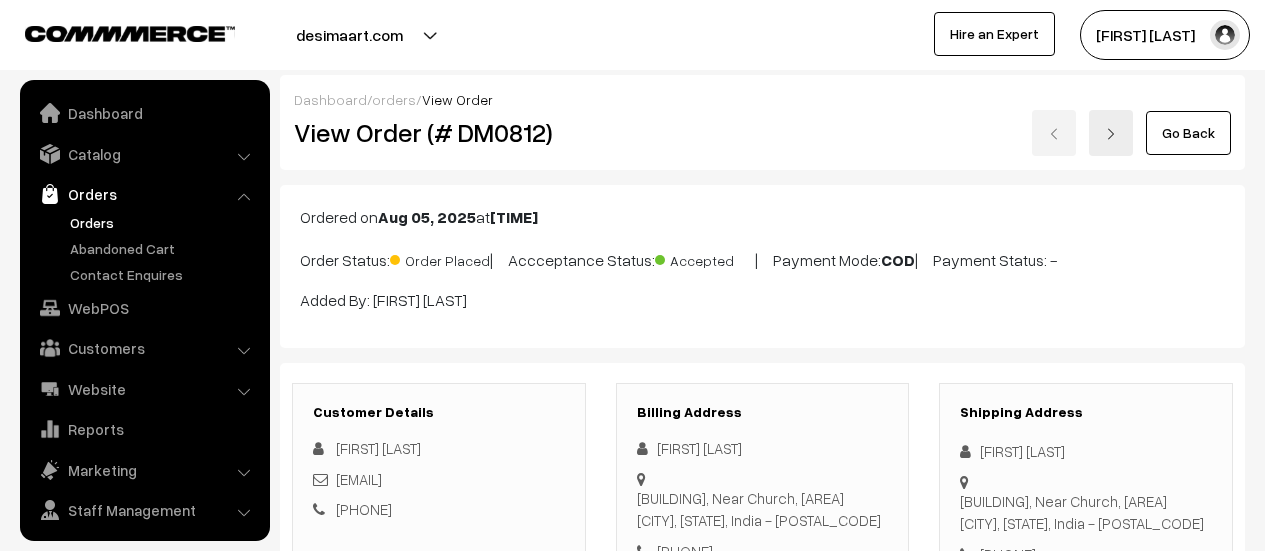 scroll, scrollTop: 1446, scrollLeft: 0, axis: vertical 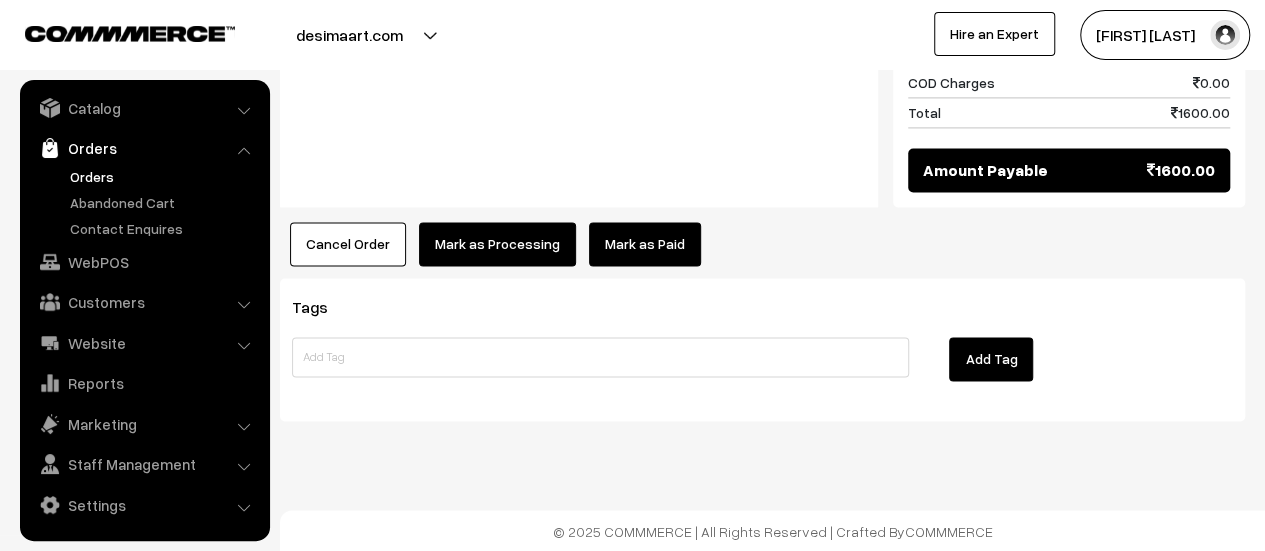 click on "Mark as Processing" at bounding box center [497, 244] 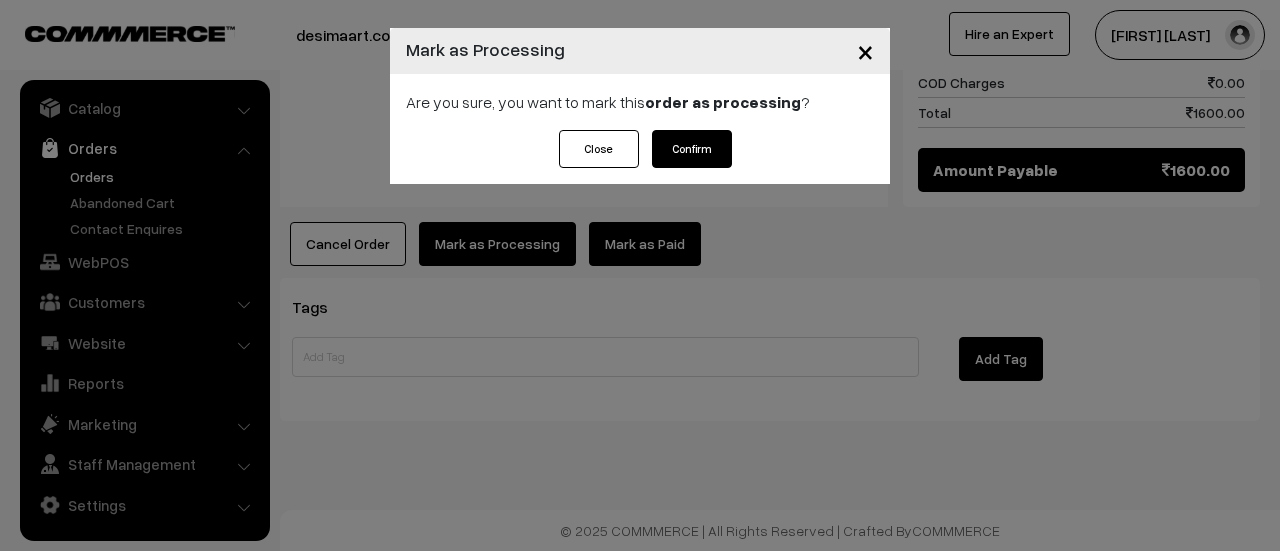 click on "Confirm" at bounding box center (692, 149) 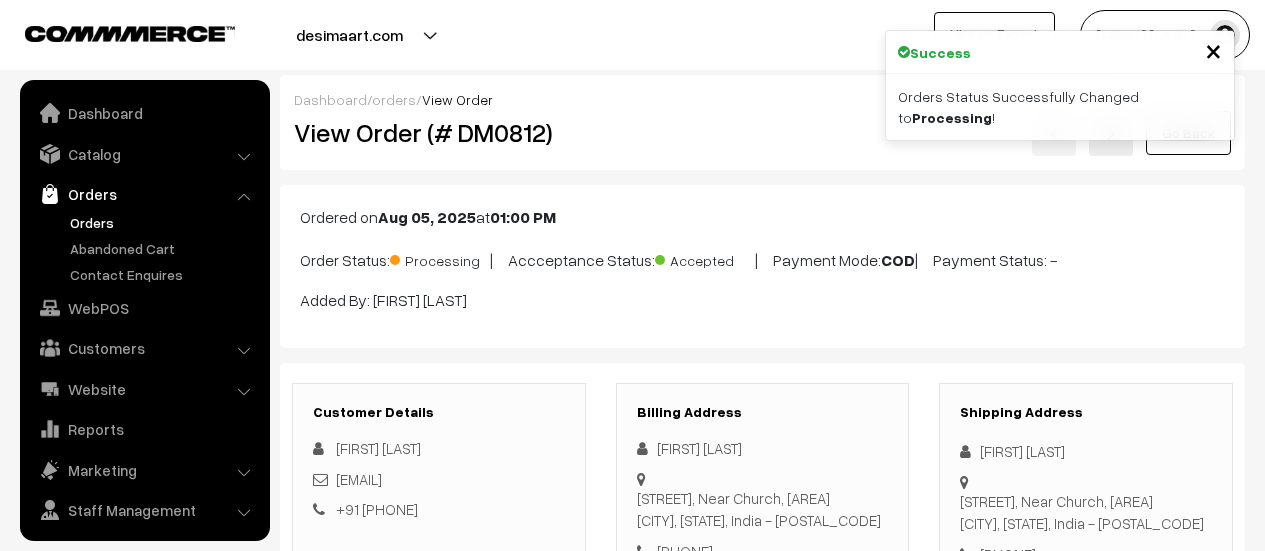 scroll, scrollTop: 0, scrollLeft: 0, axis: both 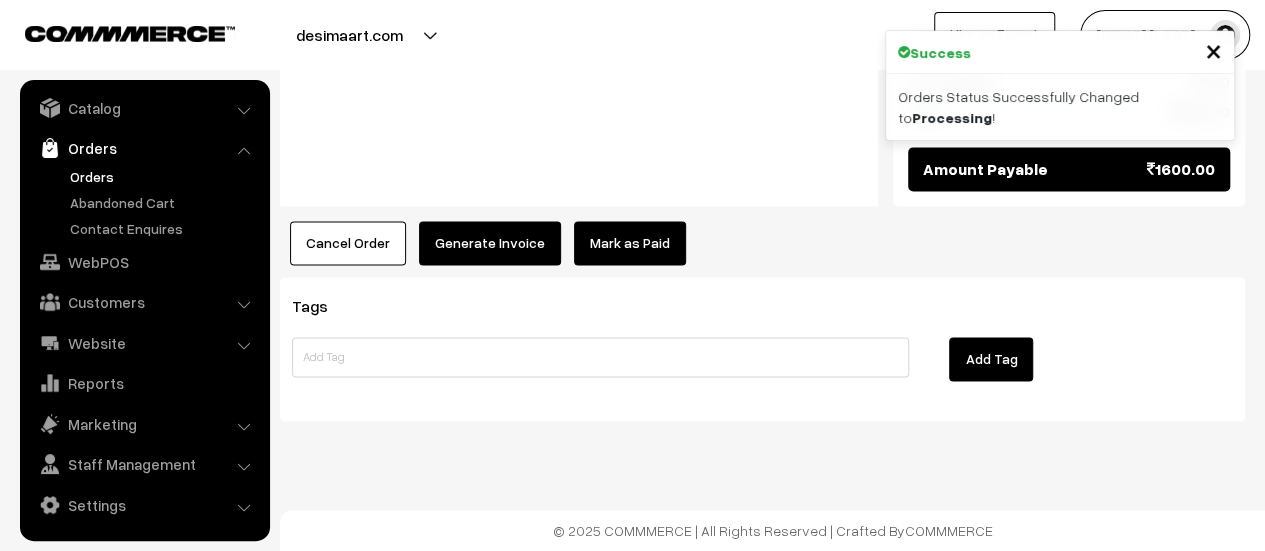 click on "Generate Invoice" at bounding box center [490, 243] 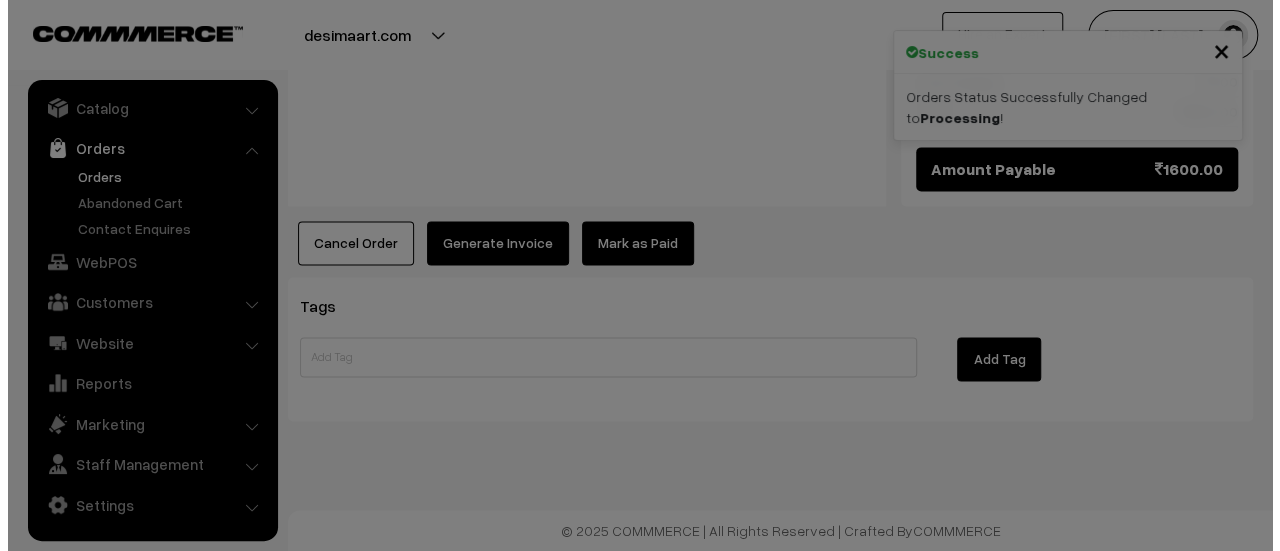 scroll, scrollTop: 1338, scrollLeft: 0, axis: vertical 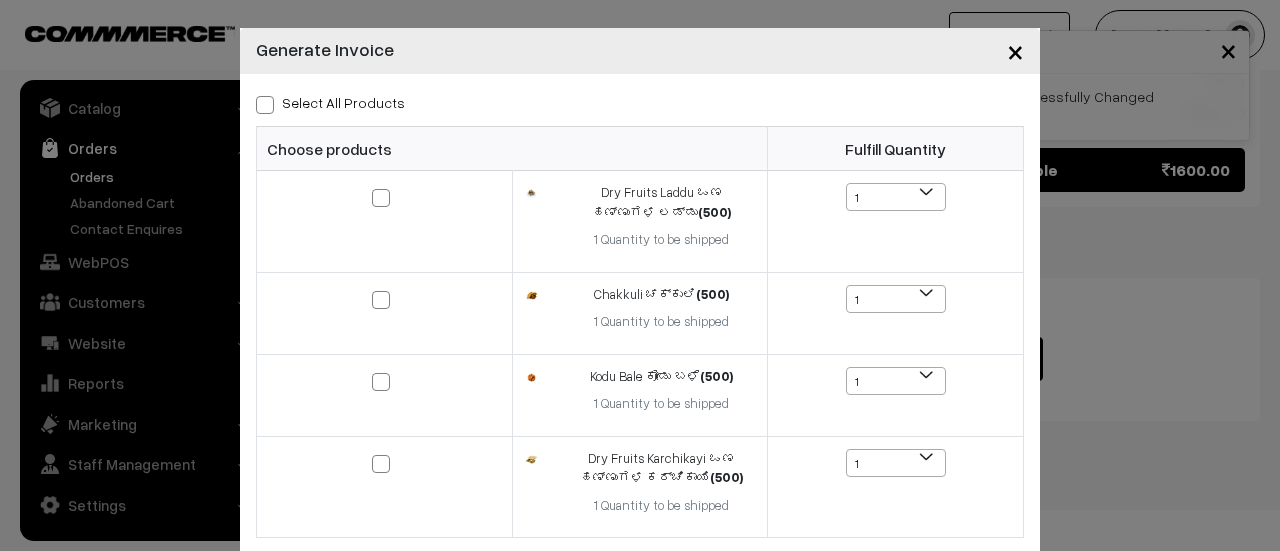 click at bounding box center (265, 105) 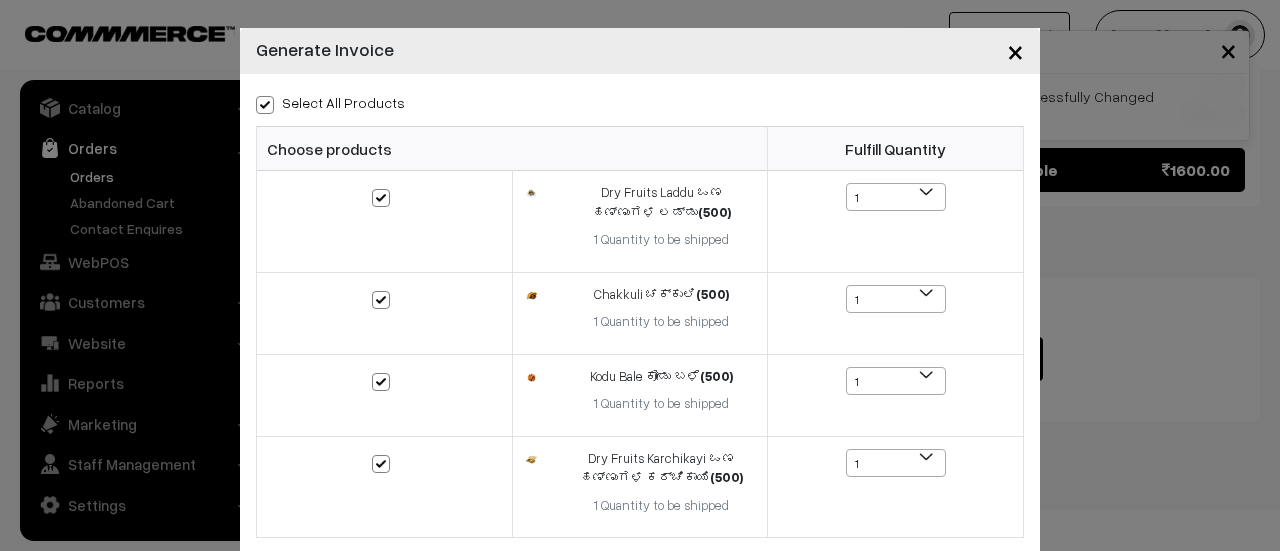 checkbox on "true" 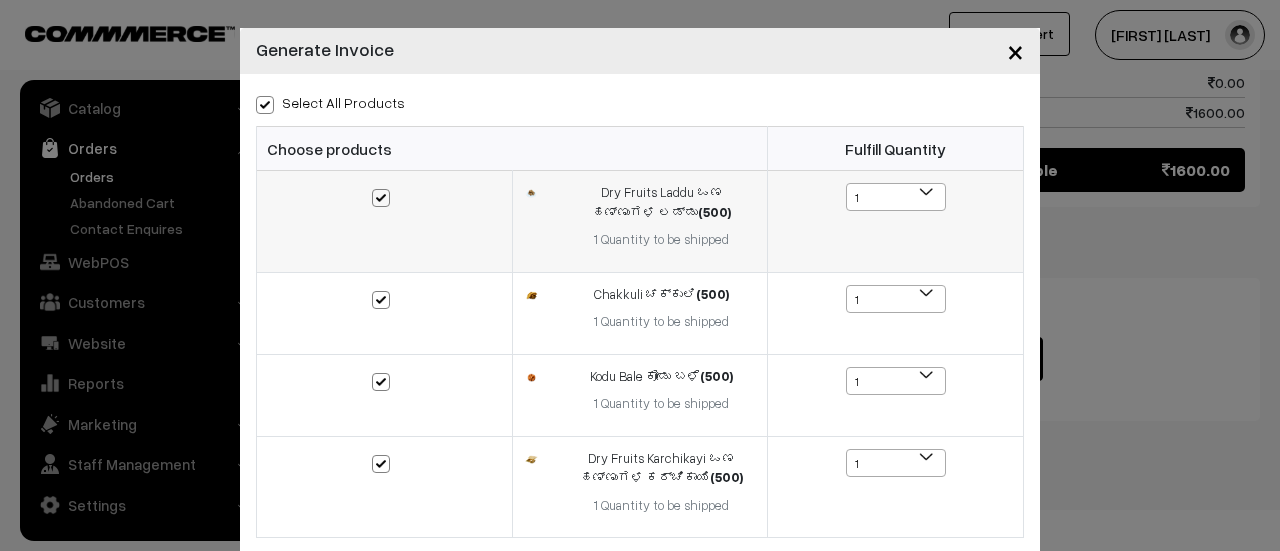 scroll, scrollTop: 133, scrollLeft: 0, axis: vertical 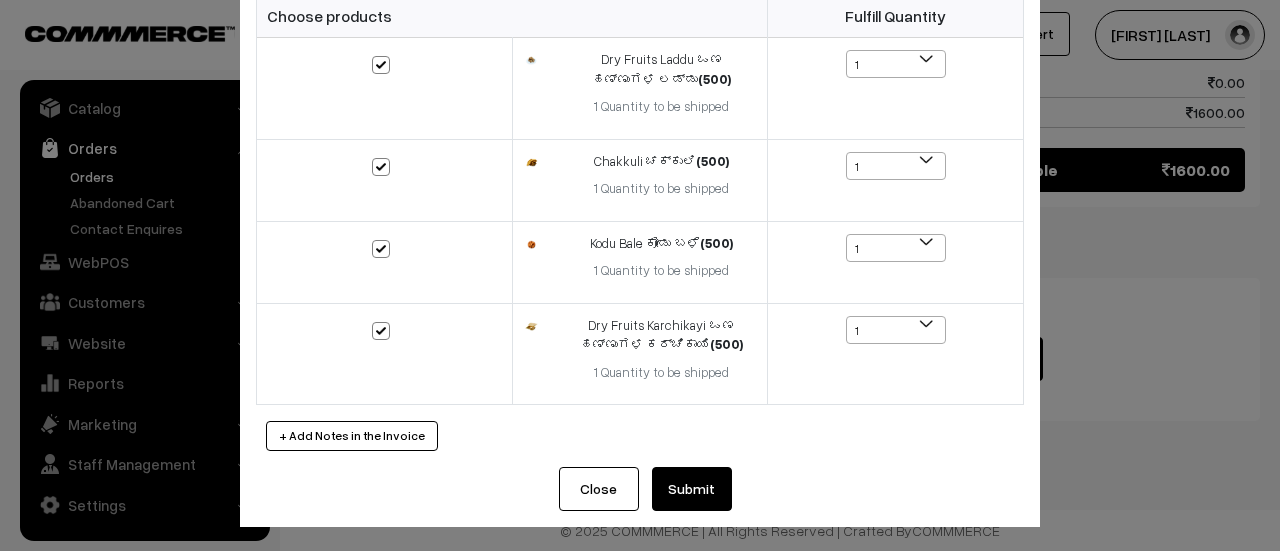 click on "Submit" at bounding box center [692, 489] 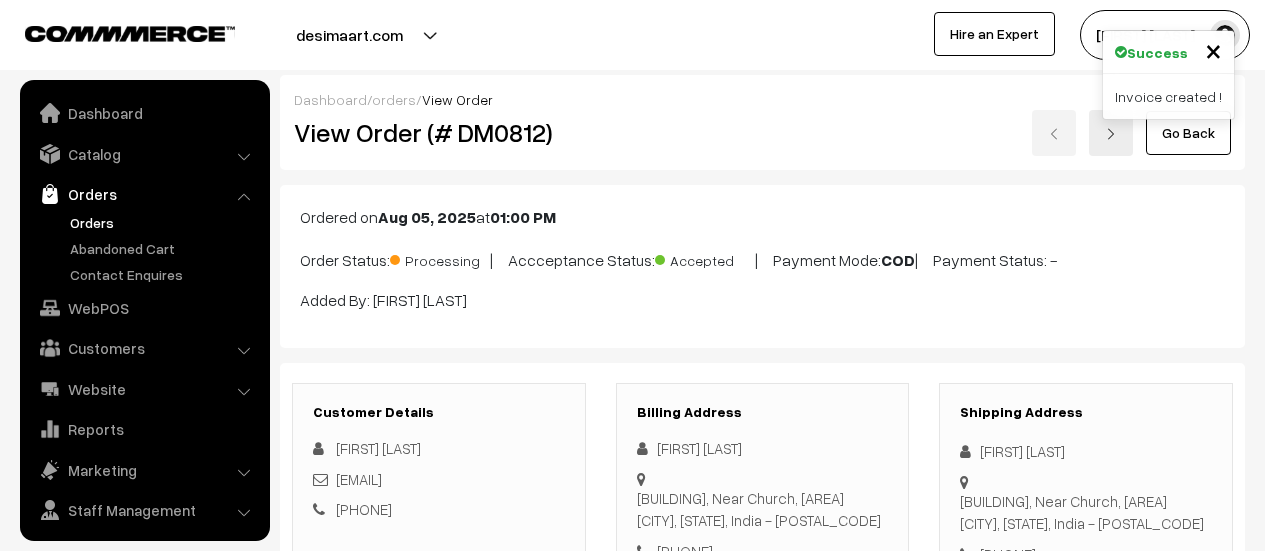 scroll, scrollTop: 1333, scrollLeft: 0, axis: vertical 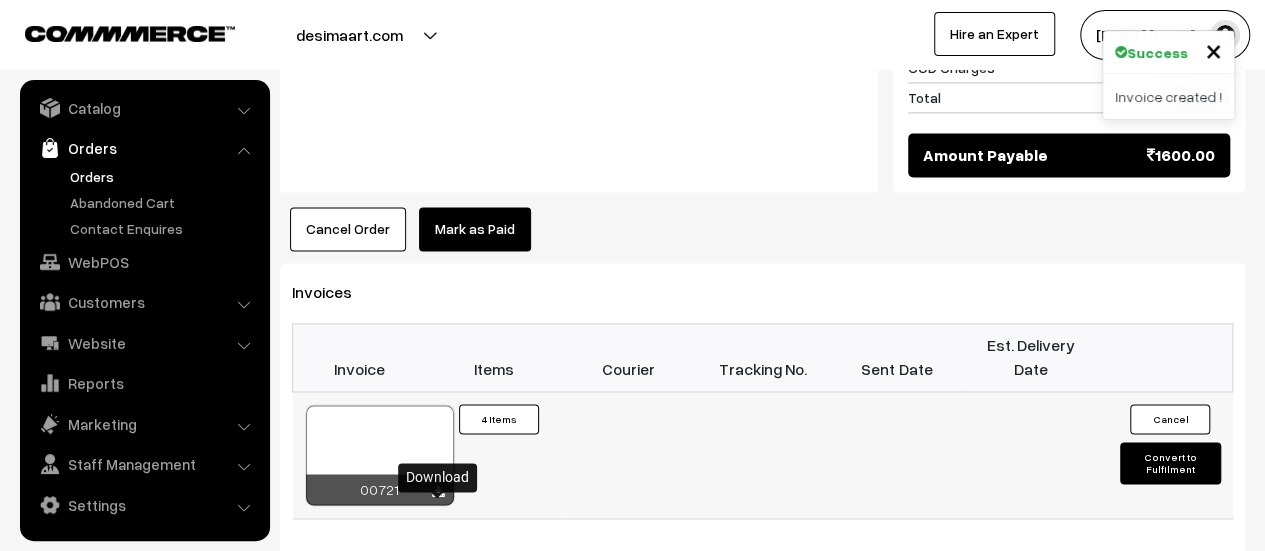 click at bounding box center (438, 492) 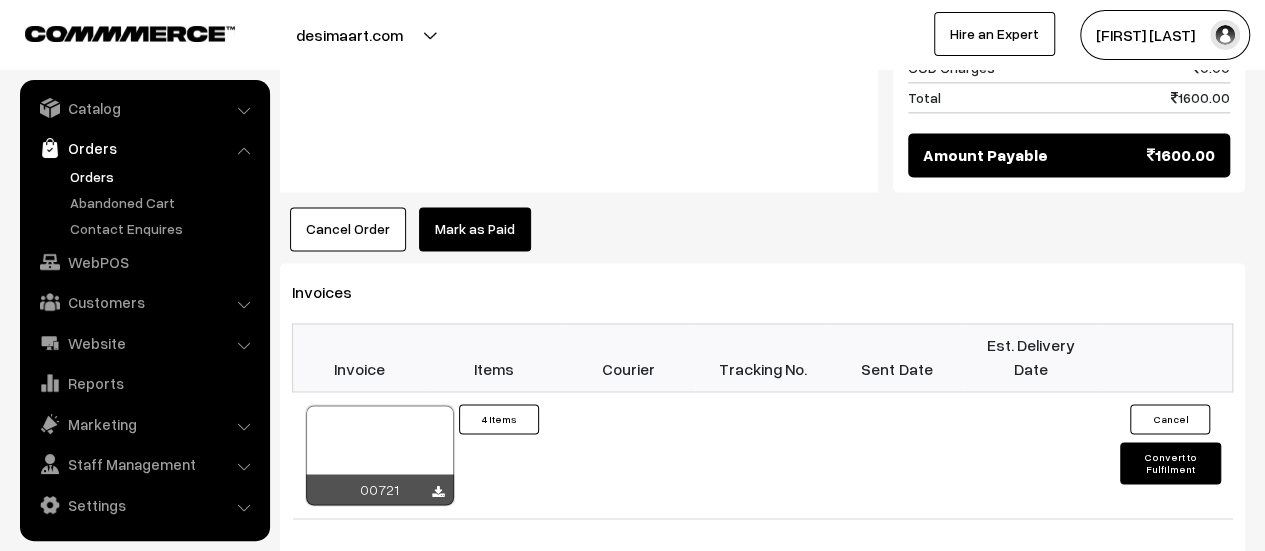 scroll, scrollTop: 1338, scrollLeft: 0, axis: vertical 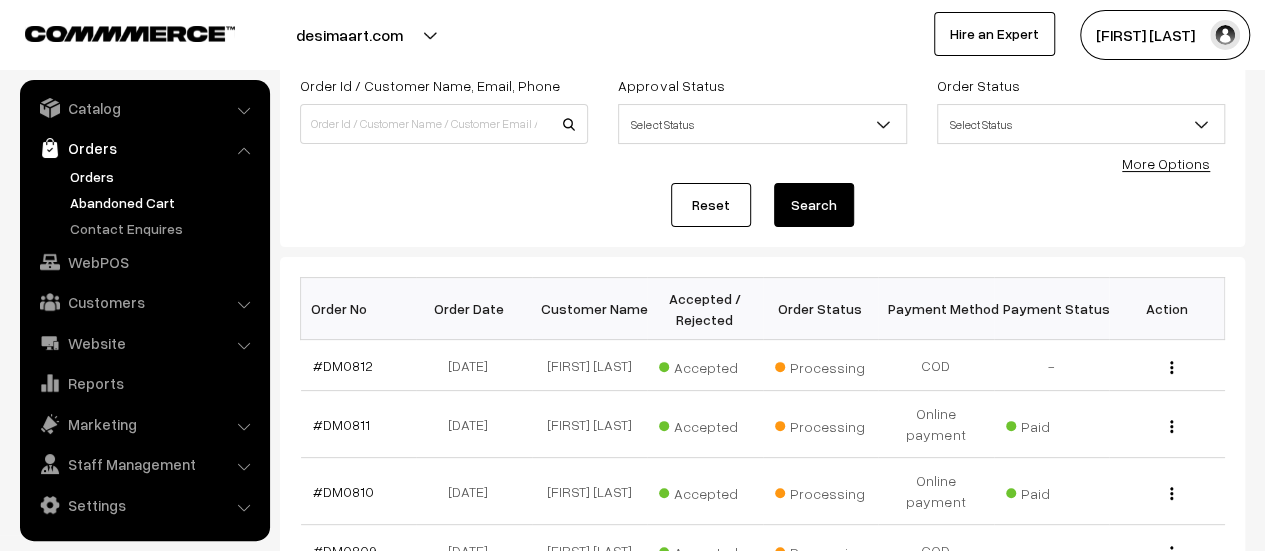 click on "Abandoned Cart" at bounding box center [164, 202] 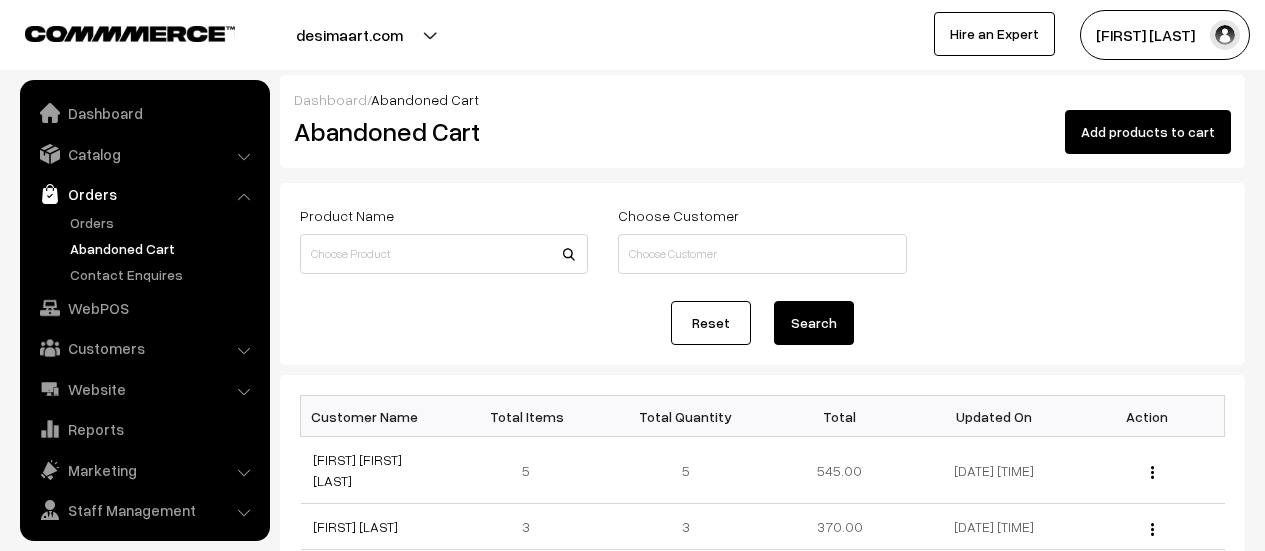 scroll, scrollTop: 0, scrollLeft: 0, axis: both 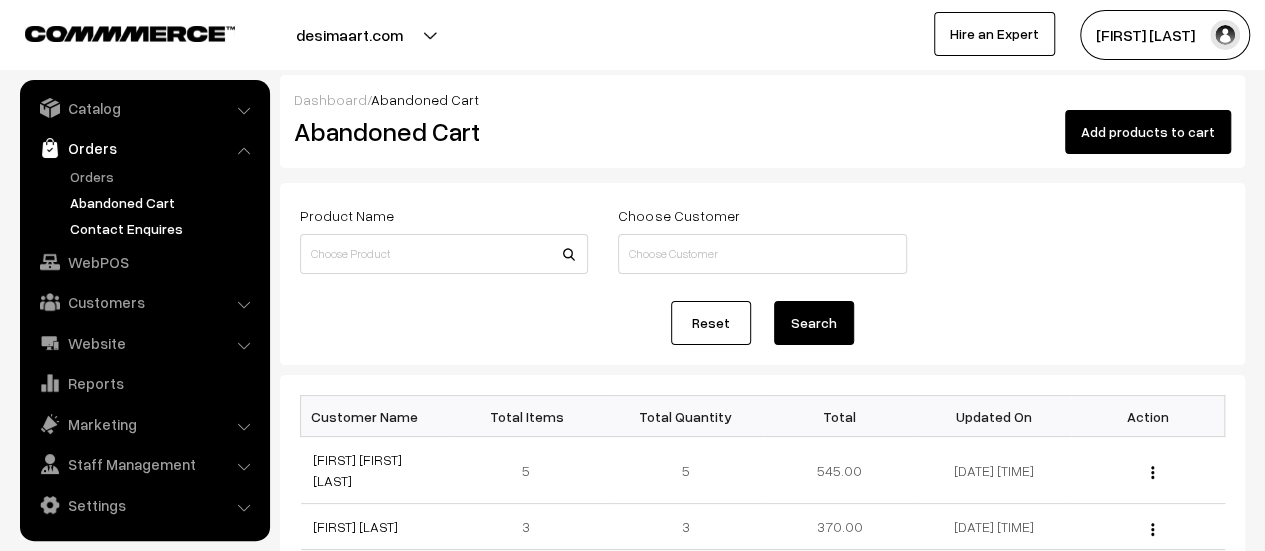 click on "Contact Enquires" at bounding box center (164, 228) 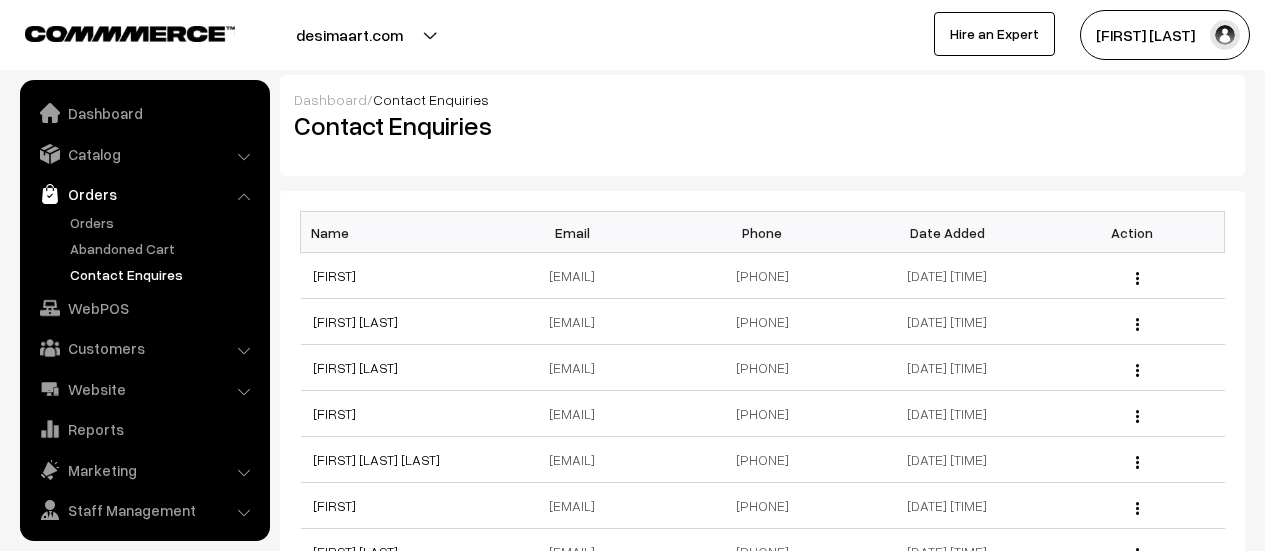 scroll, scrollTop: 0, scrollLeft: 0, axis: both 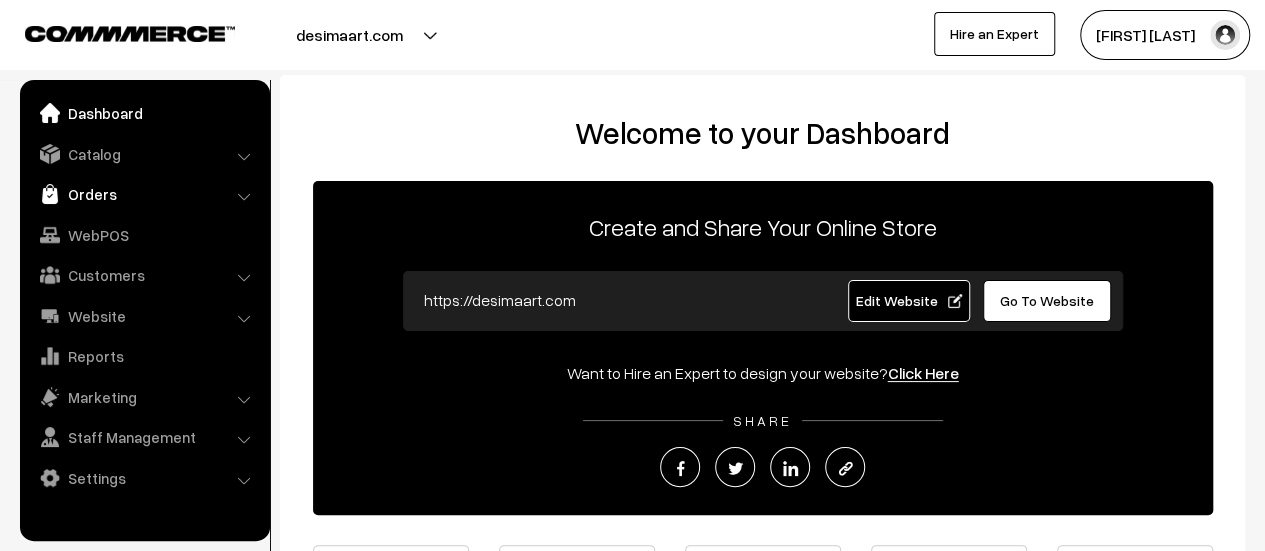 click on "Orders" at bounding box center [144, 194] 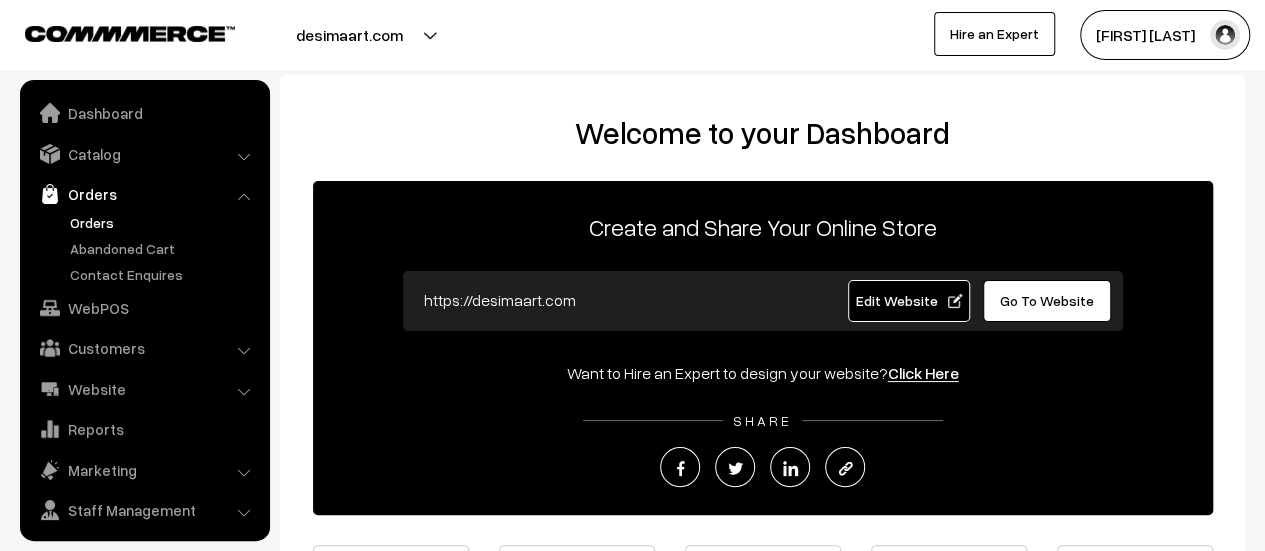 click on "Orders" at bounding box center [164, 222] 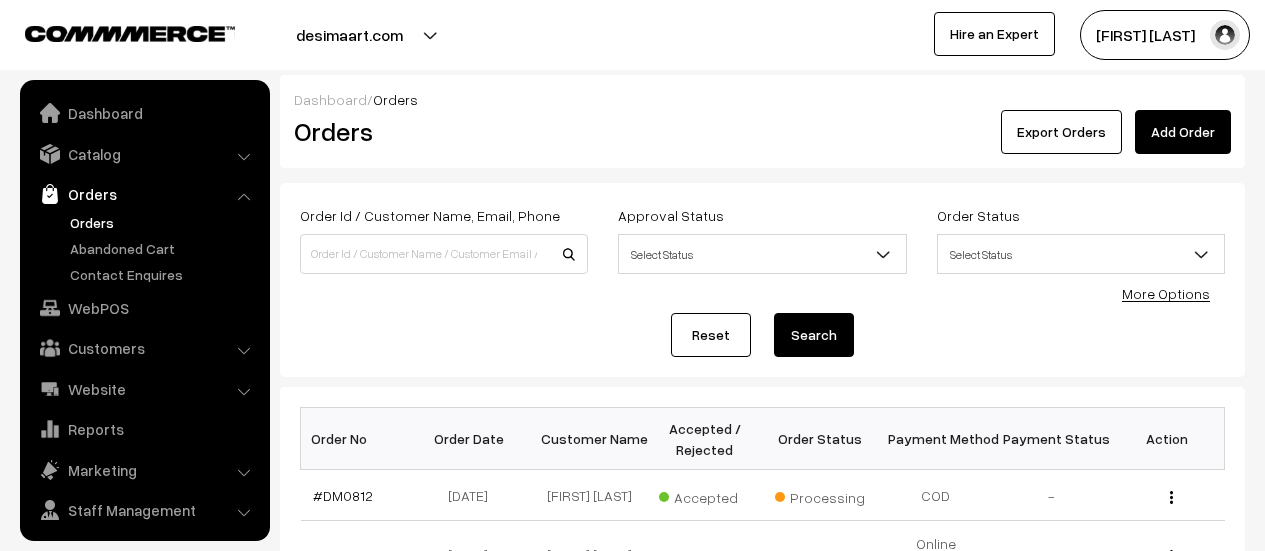 scroll, scrollTop: 0, scrollLeft: 0, axis: both 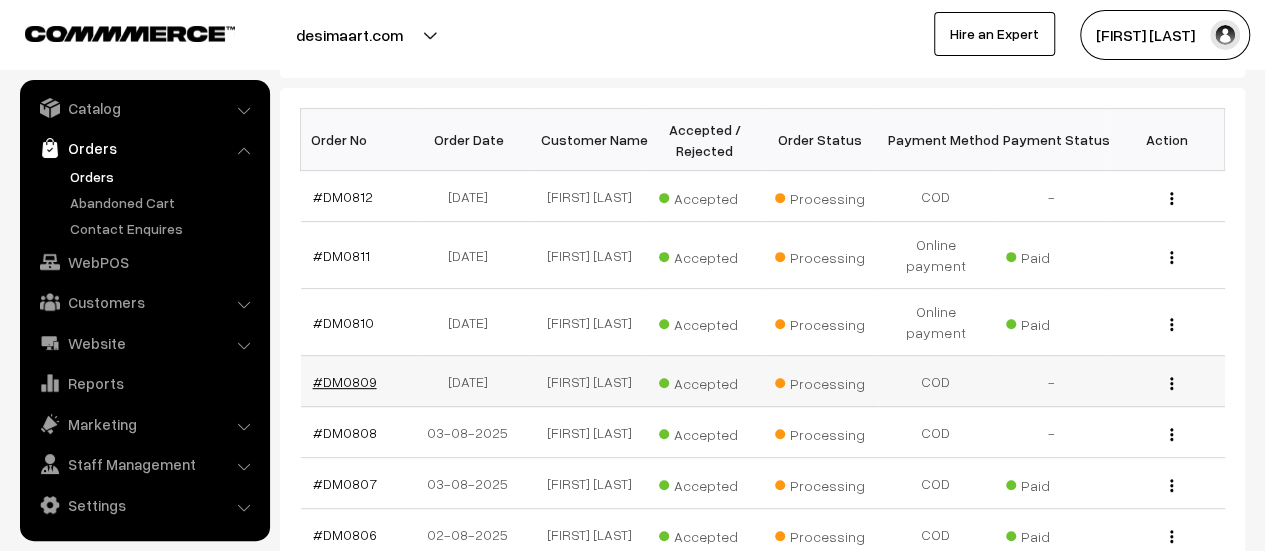 click on "#DM0809" at bounding box center [345, 381] 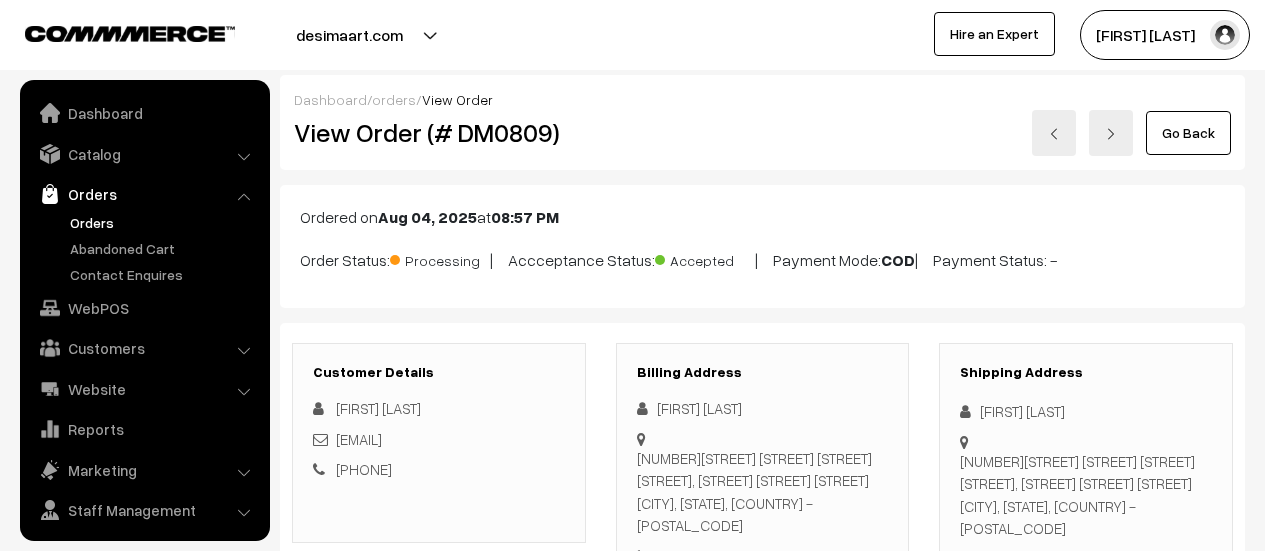 scroll, scrollTop: 0, scrollLeft: 0, axis: both 